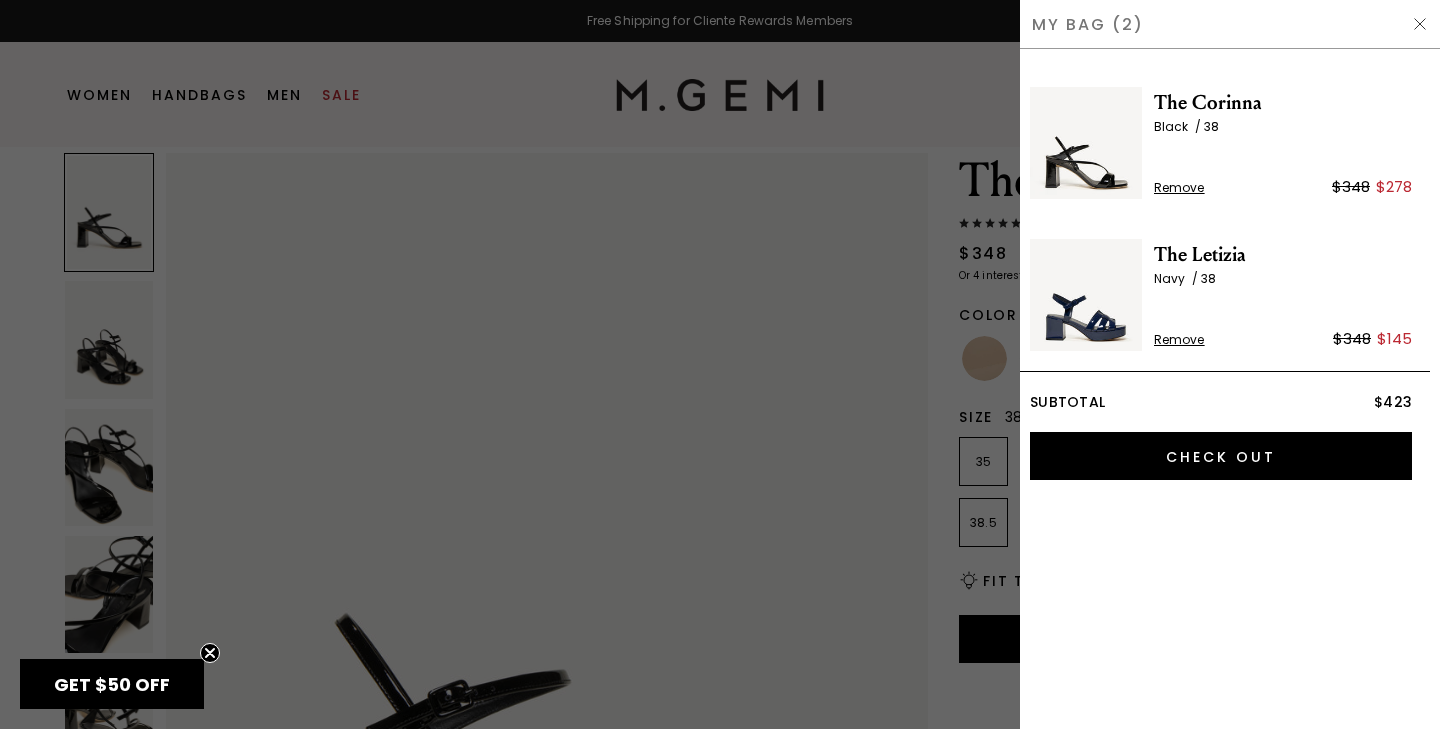 scroll, scrollTop: 0, scrollLeft: 0, axis: both 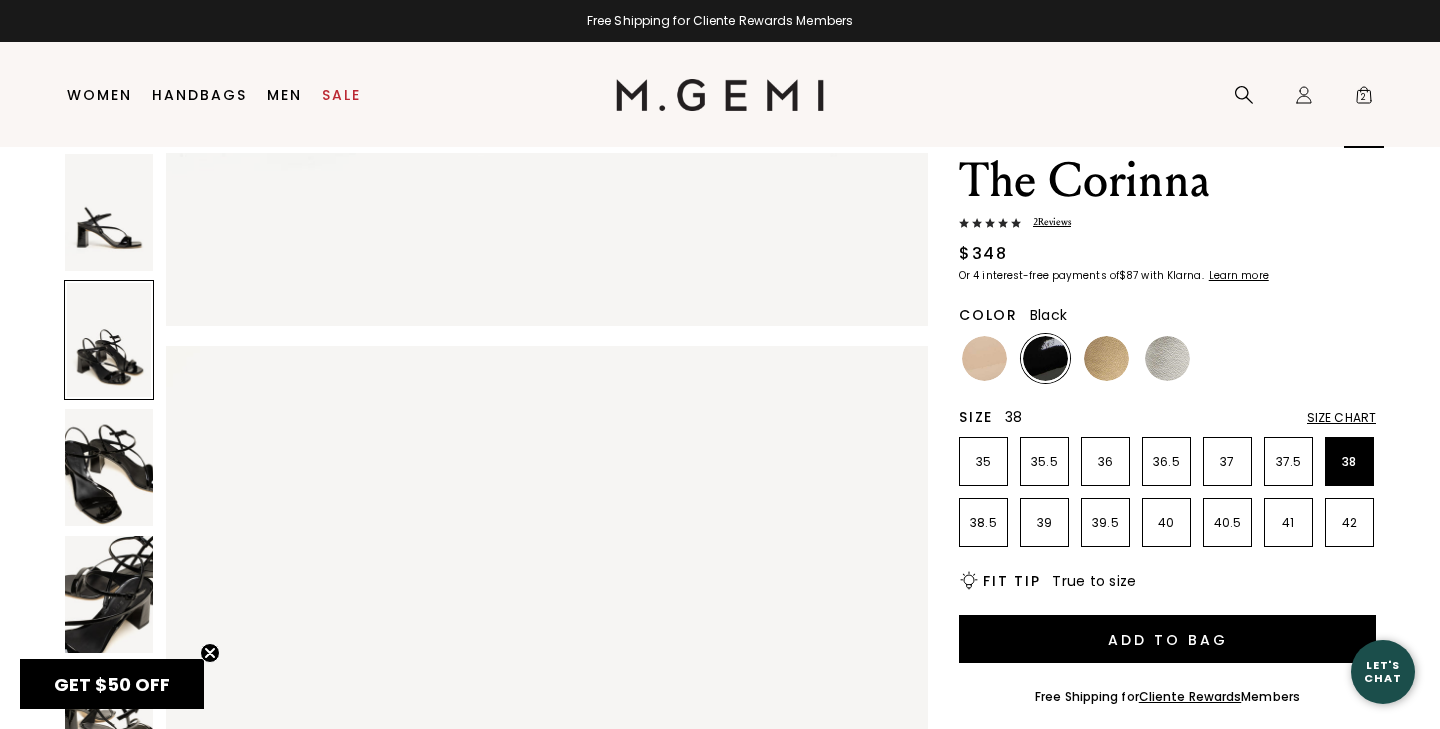 click on "Icons/20x20/bag@2x" 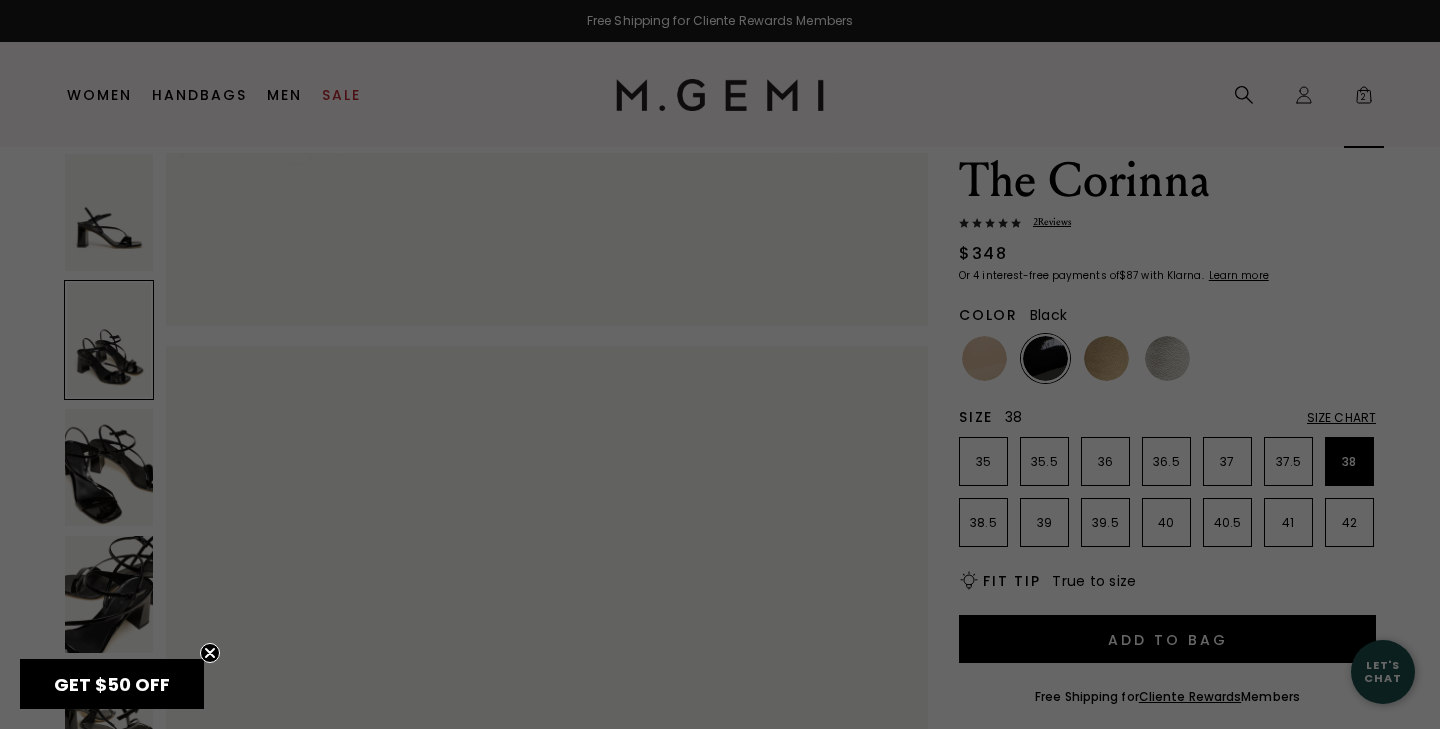scroll, scrollTop: 0, scrollLeft: 0, axis: both 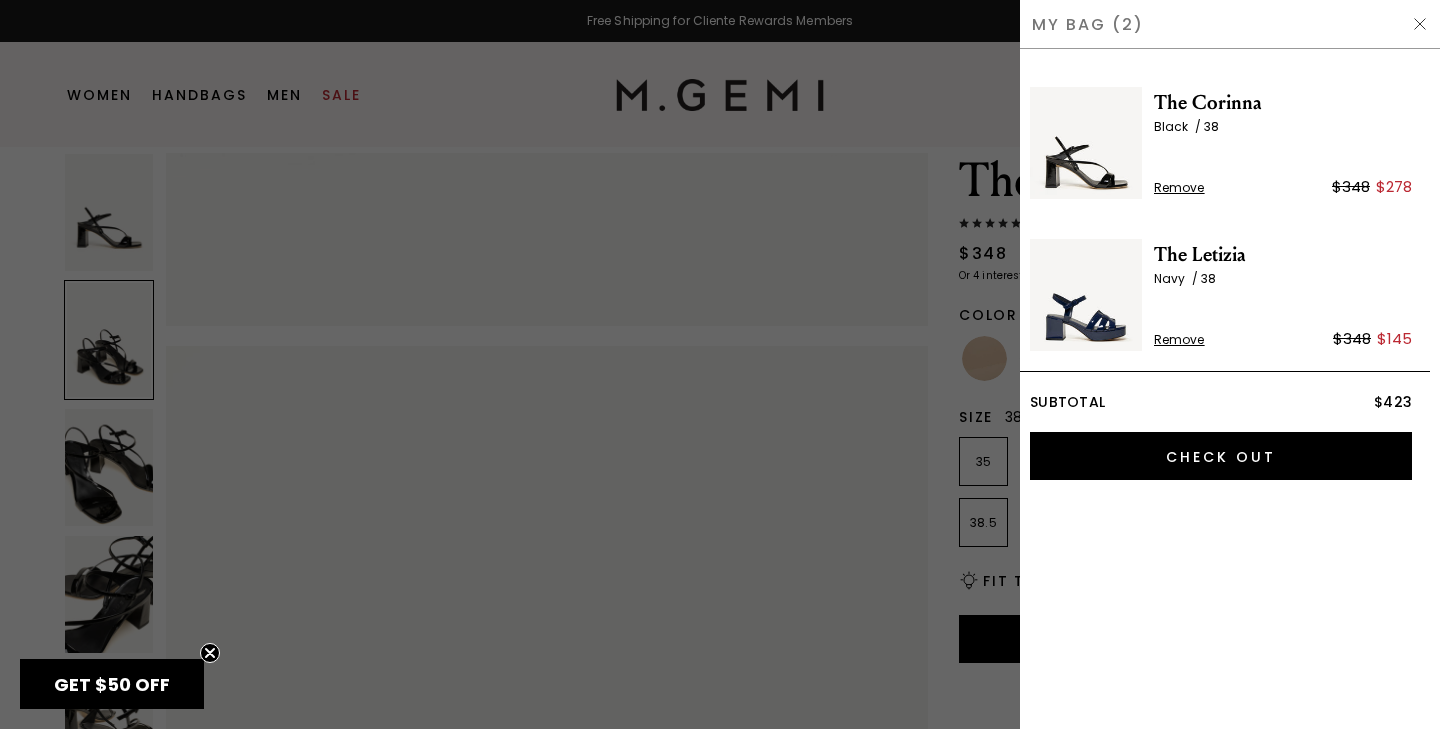 click at bounding box center (1086, 143) 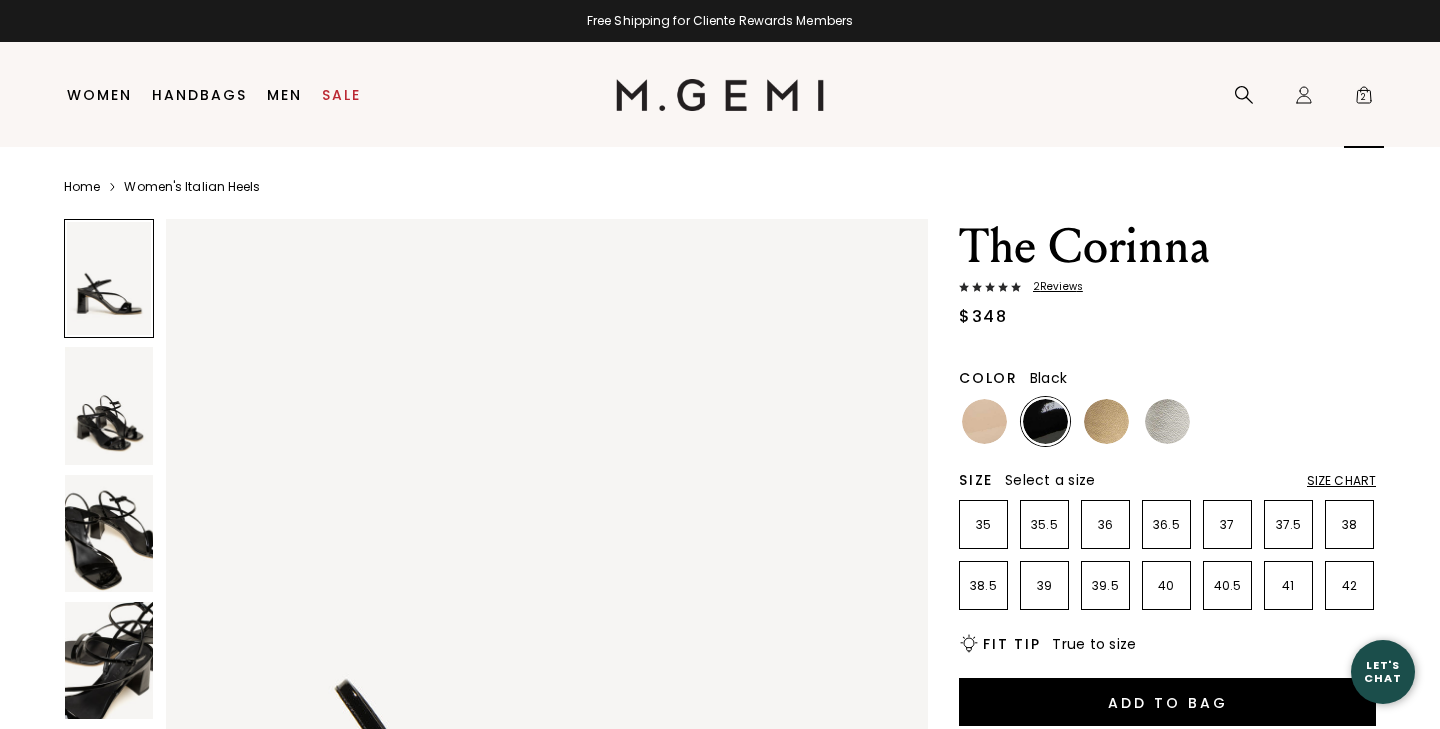 scroll, scrollTop: 0, scrollLeft: 0, axis: both 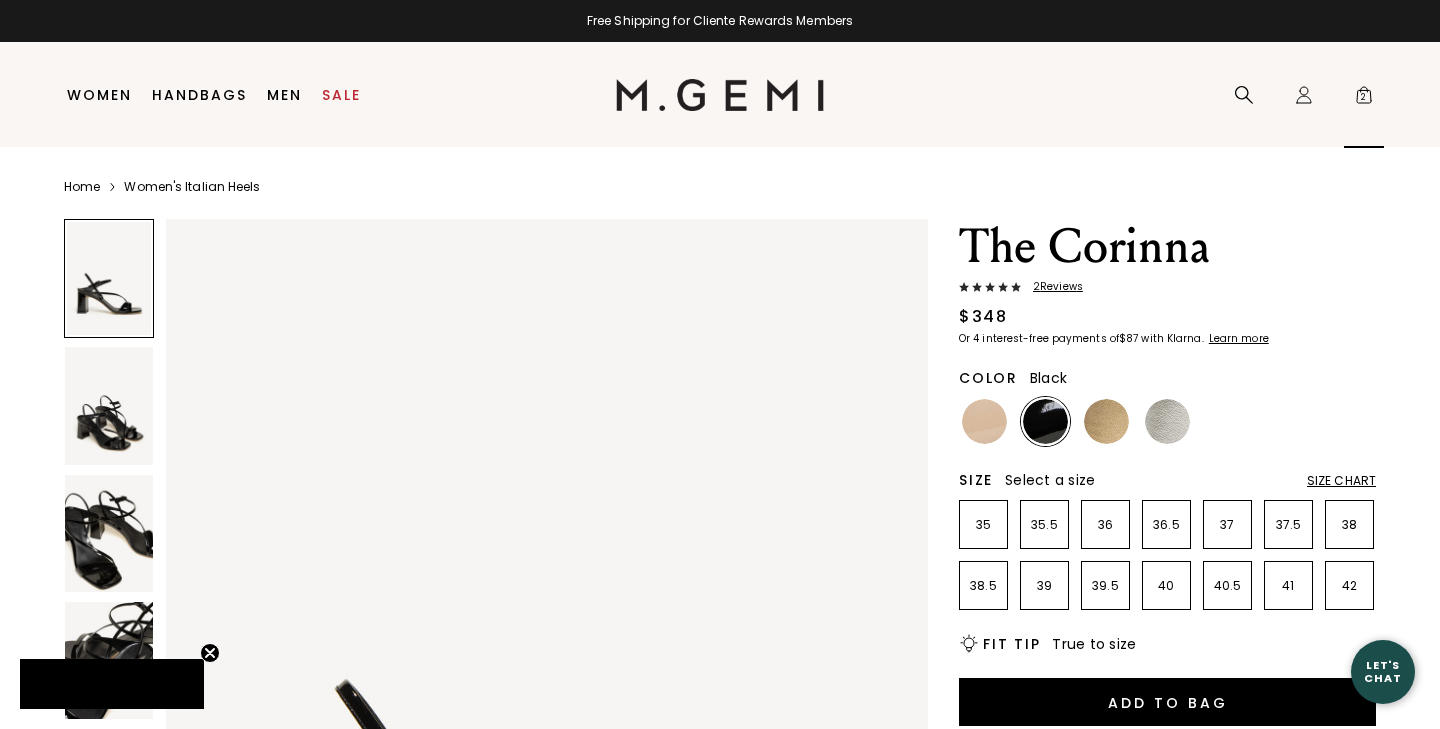 click on "Icons/20x20/bag@2x" 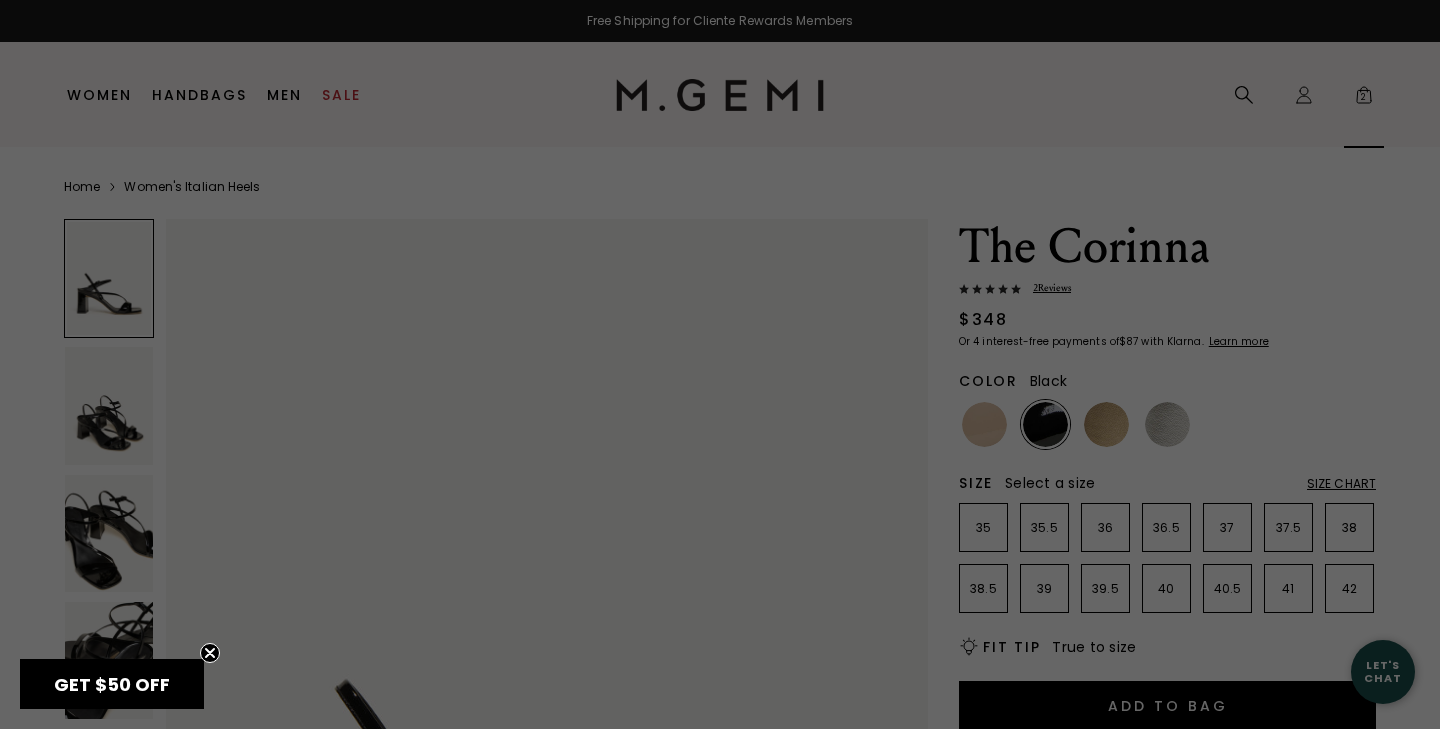 scroll, scrollTop: 0, scrollLeft: 0, axis: both 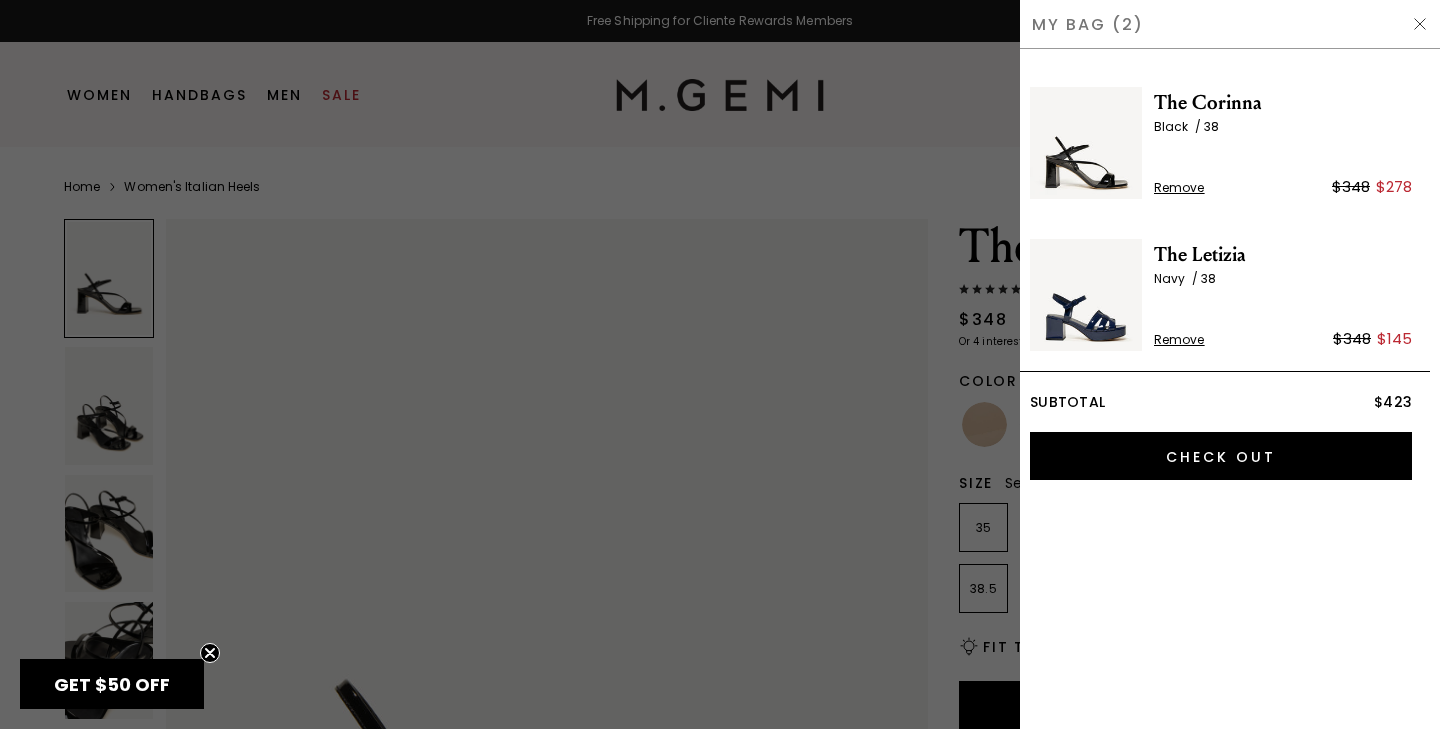 click on "Remove" at bounding box center [1179, 188] 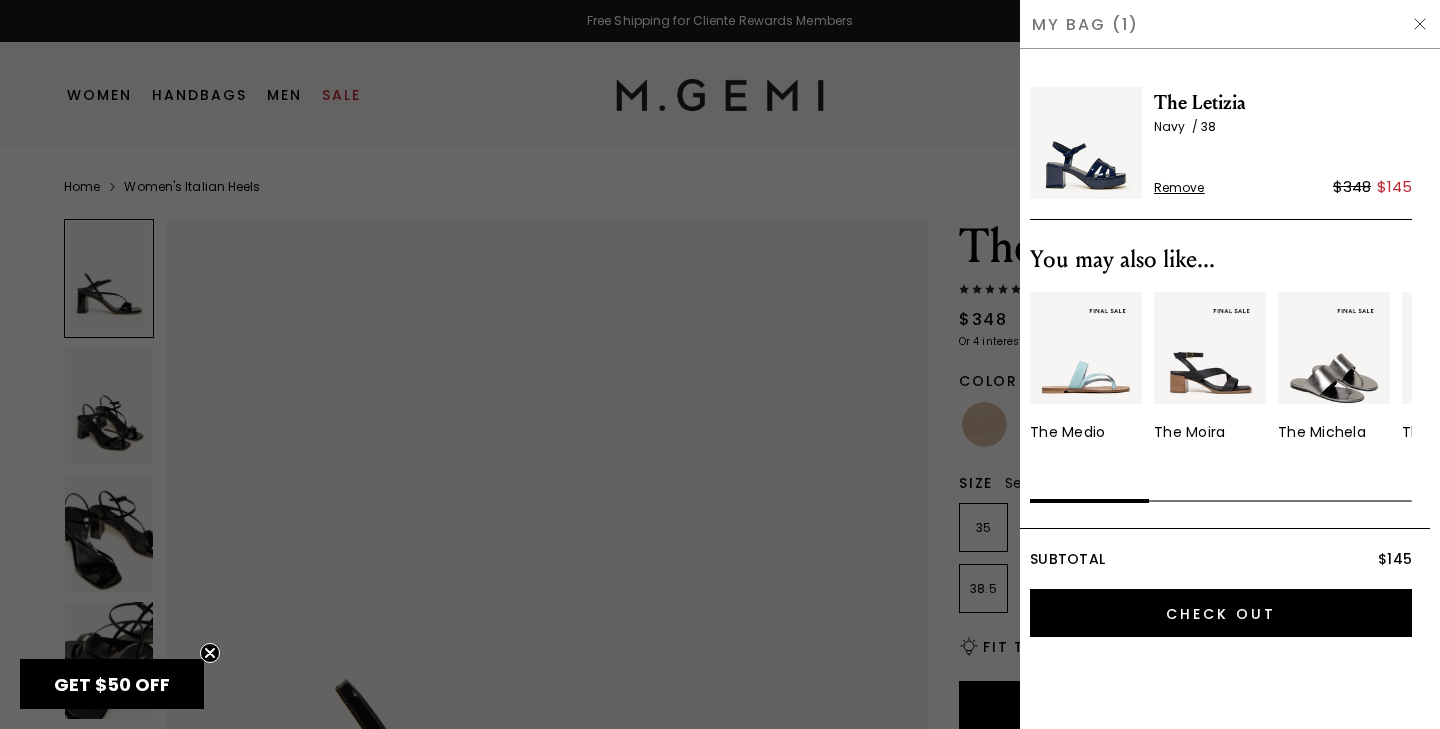 scroll, scrollTop: 0, scrollLeft: 0, axis: both 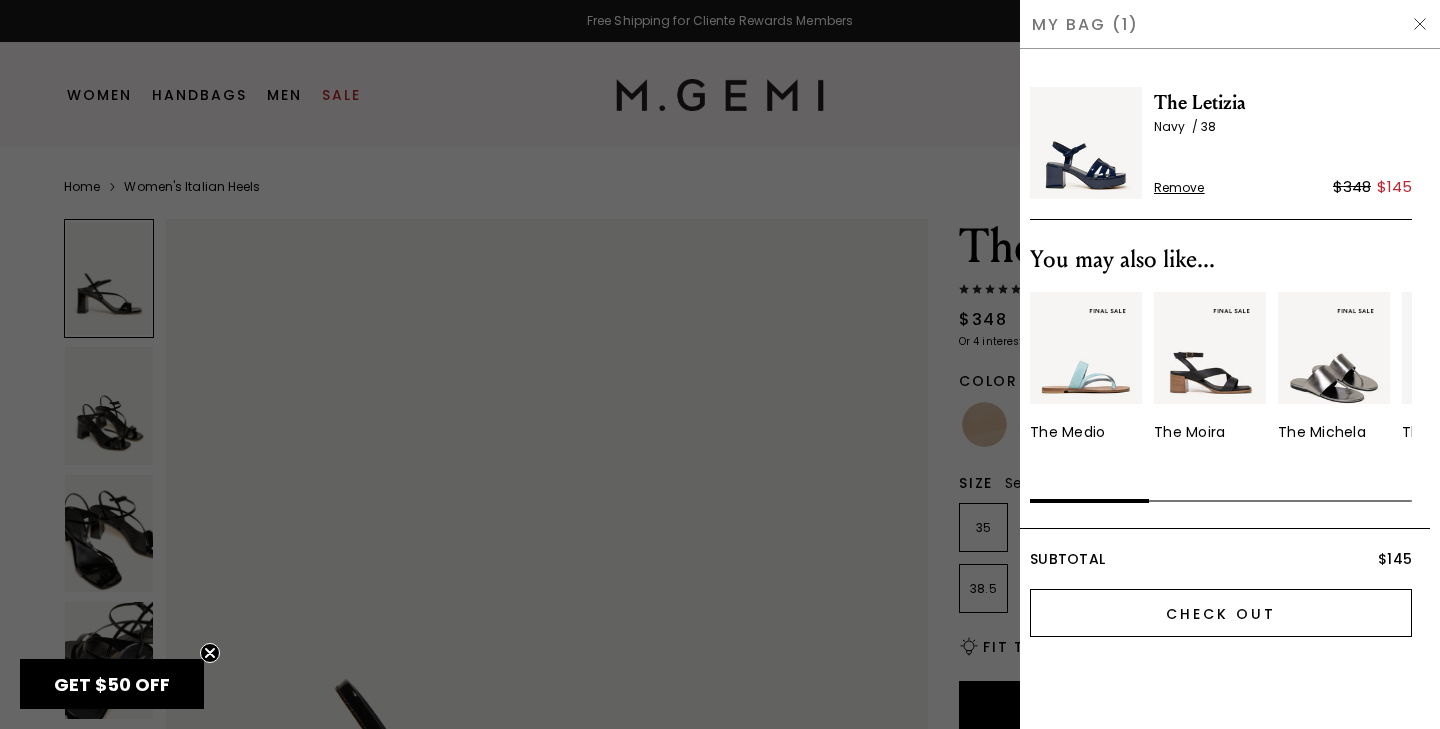 click on "Check Out" at bounding box center (1221, 613) 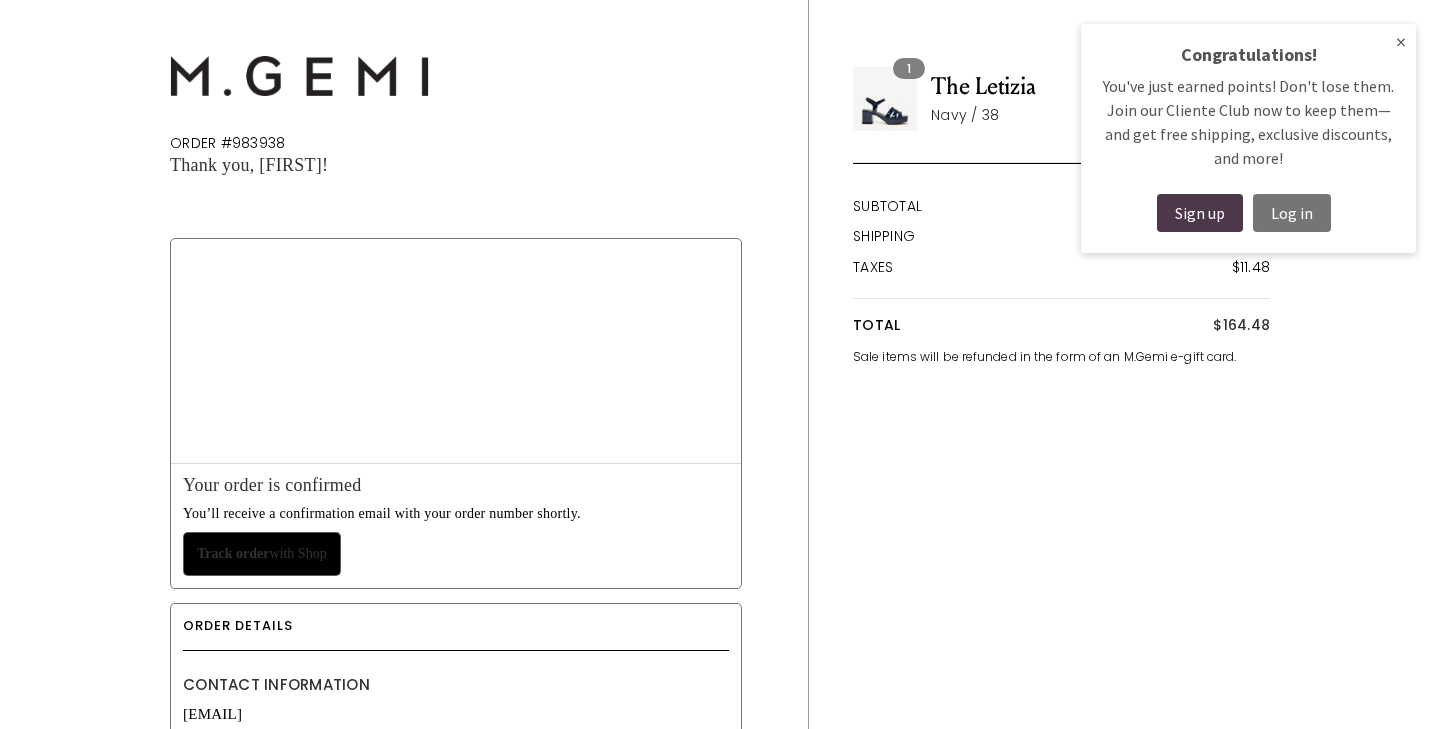 scroll, scrollTop: 0, scrollLeft: 0, axis: both 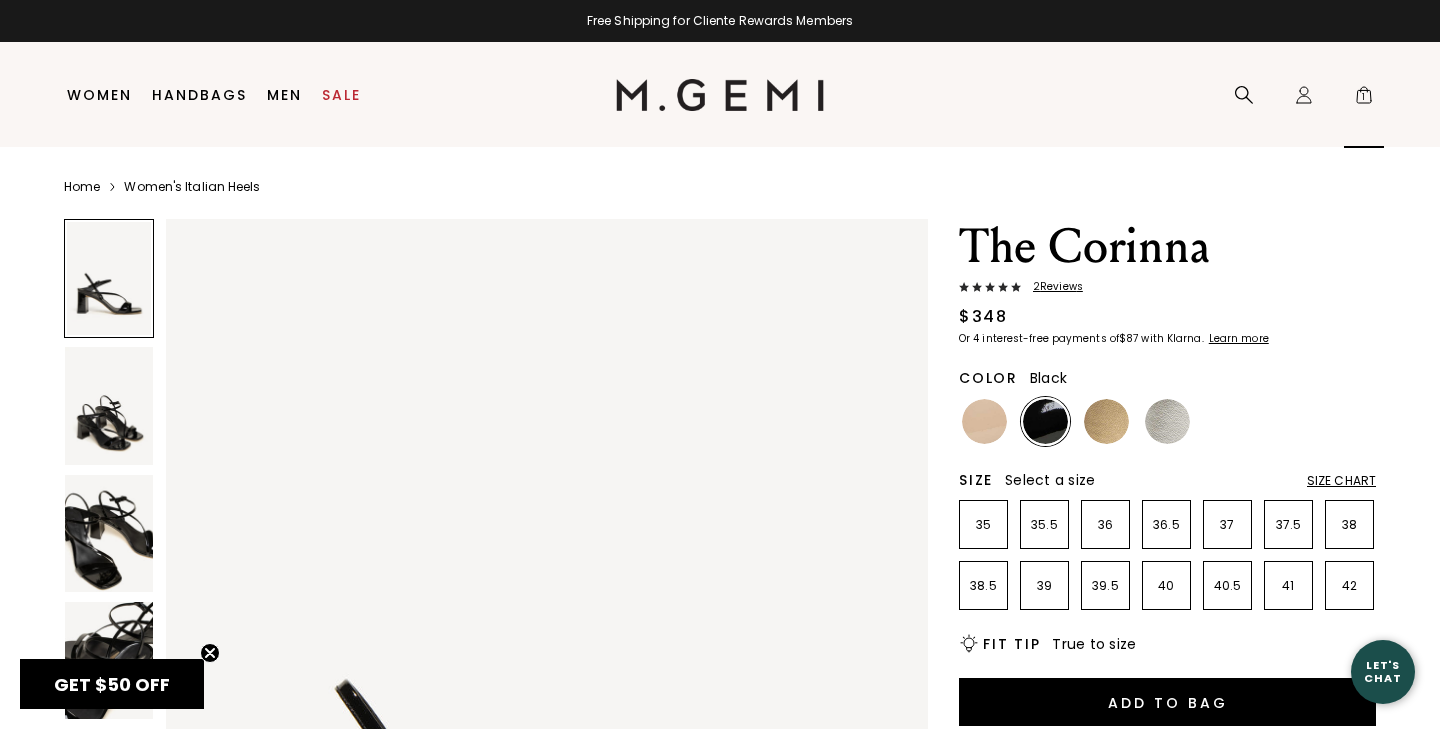 click on "Icons/20x20/bag@2x 1" at bounding box center (1364, 95) 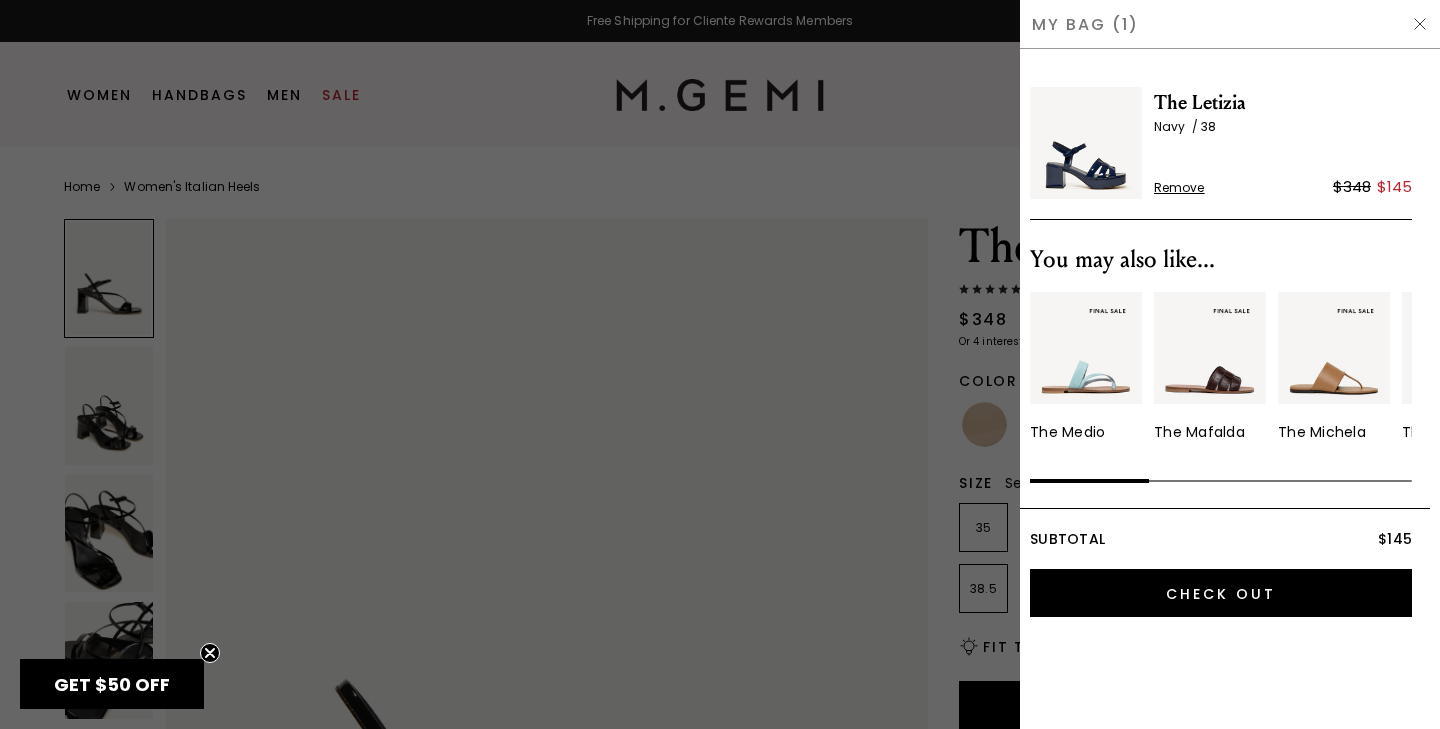 scroll, scrollTop: 0, scrollLeft: 0, axis: both 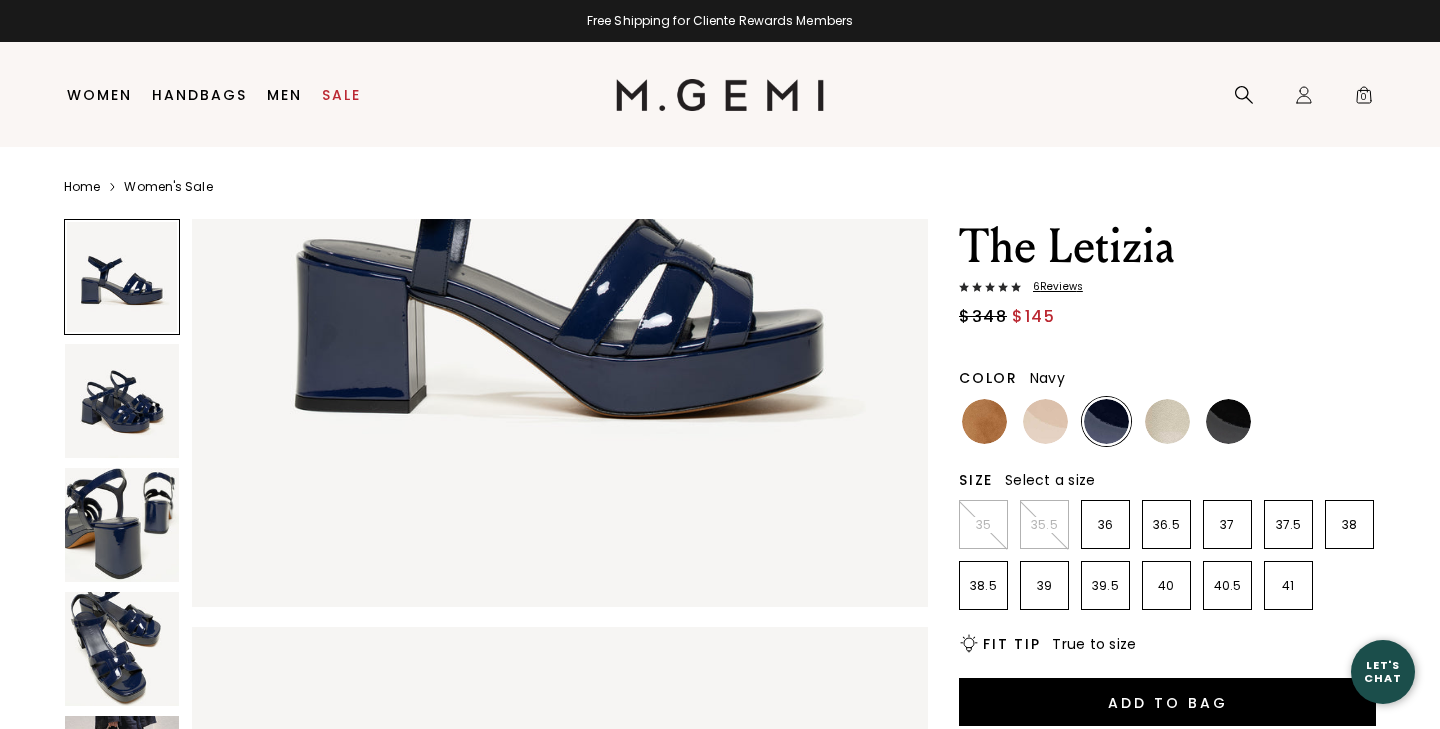 click at bounding box center [122, 401] 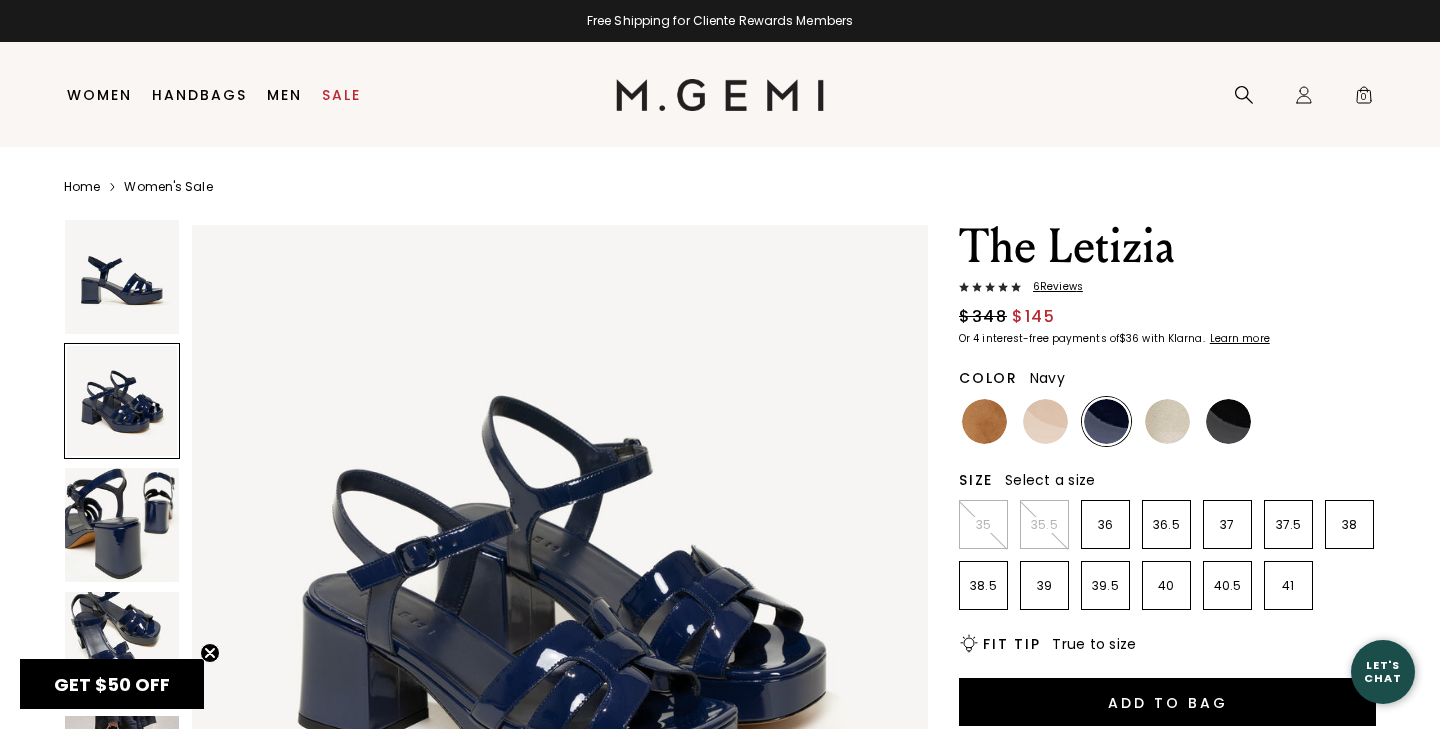 scroll, scrollTop: 0, scrollLeft: 0, axis: both 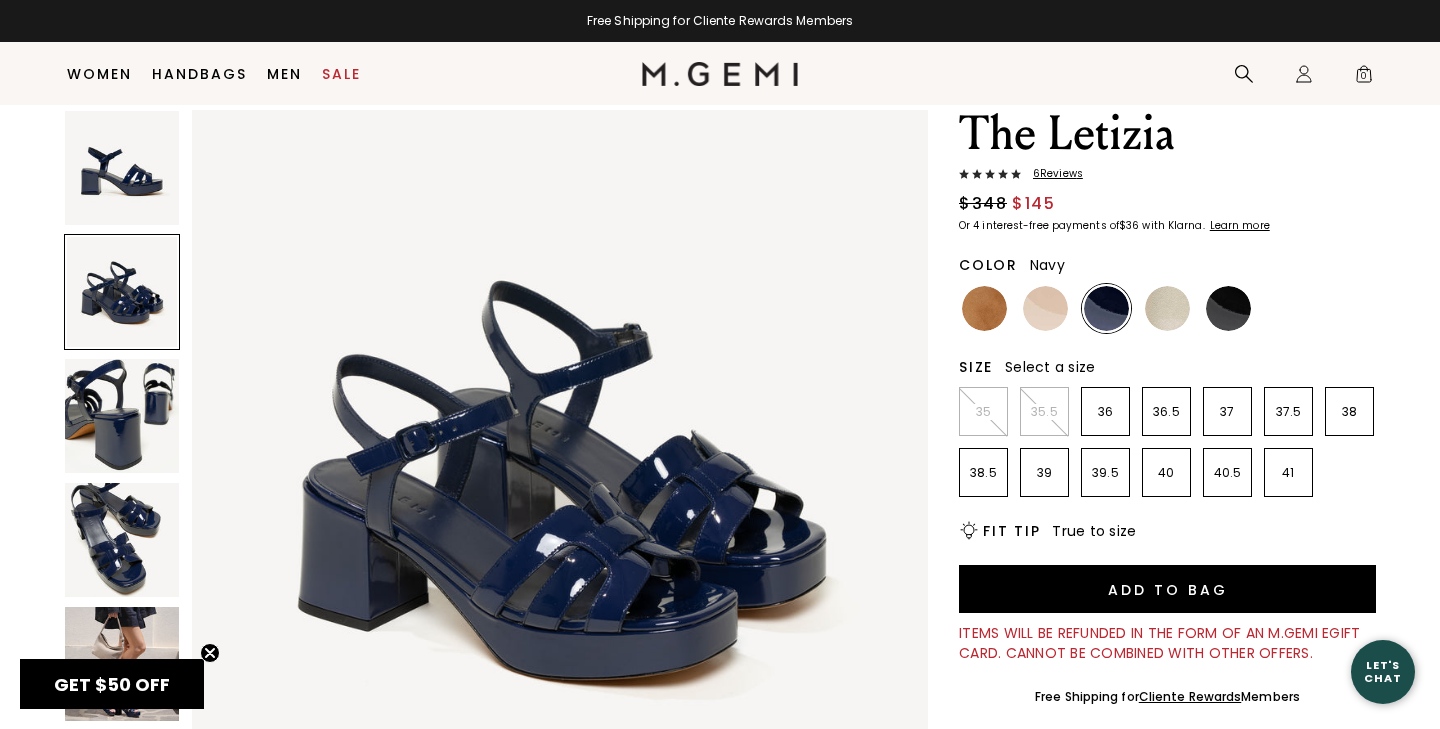click at bounding box center [122, 416] 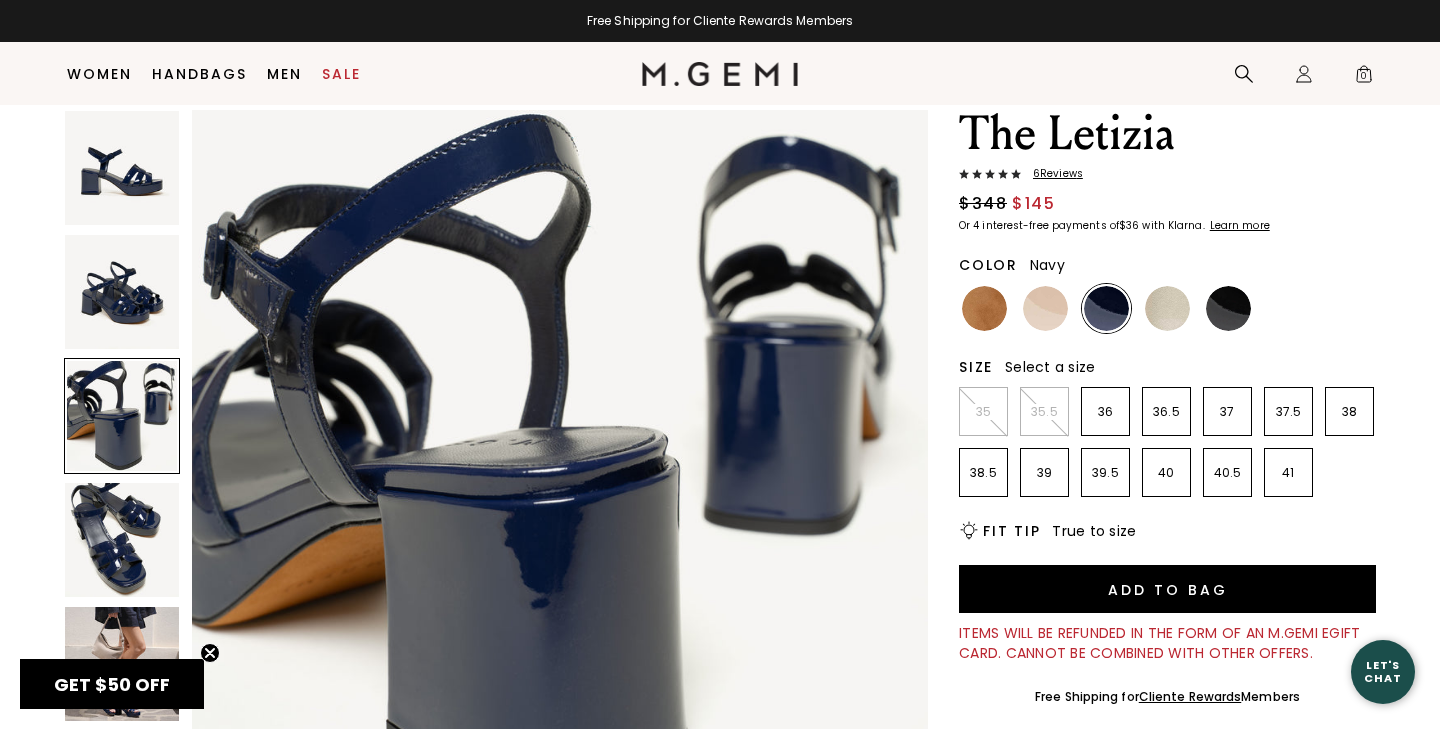click at bounding box center [122, 540] 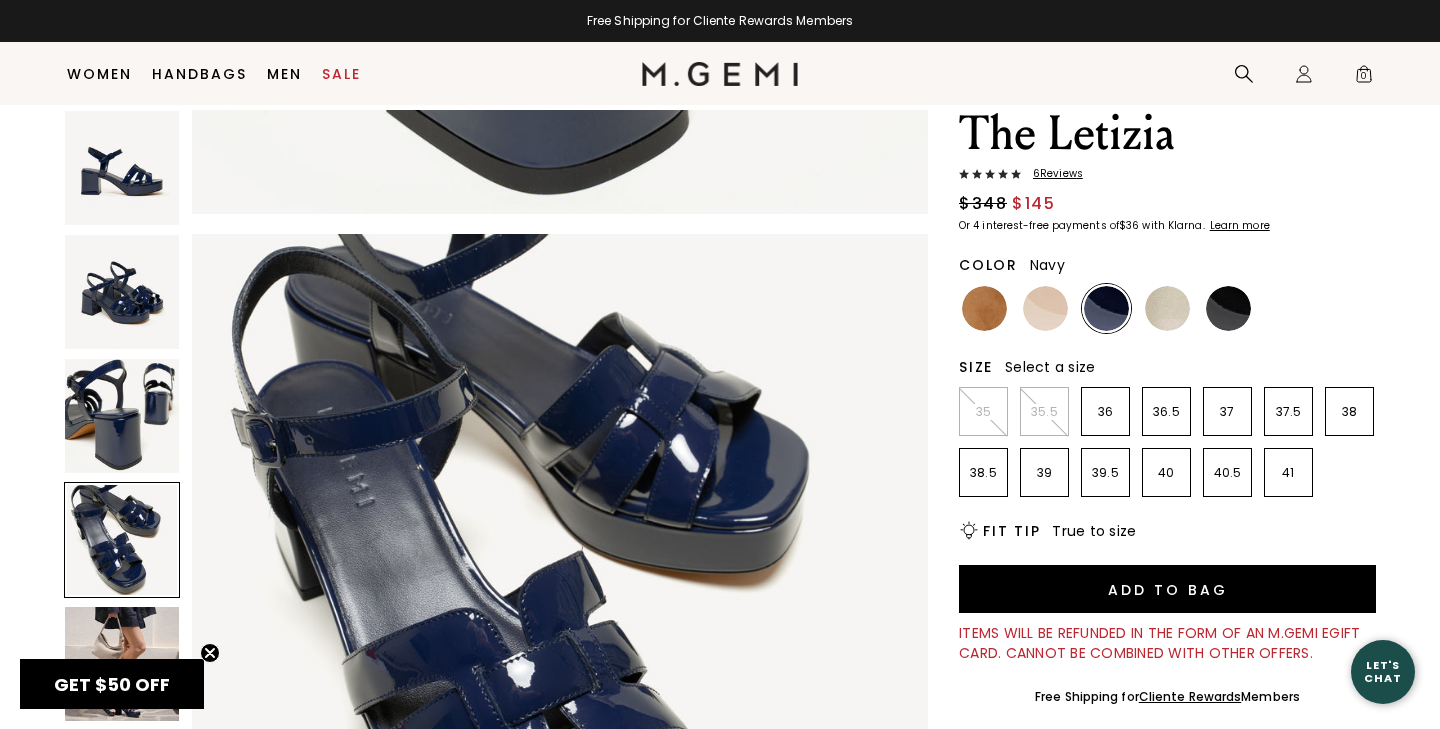 scroll, scrollTop: 2268, scrollLeft: 0, axis: vertical 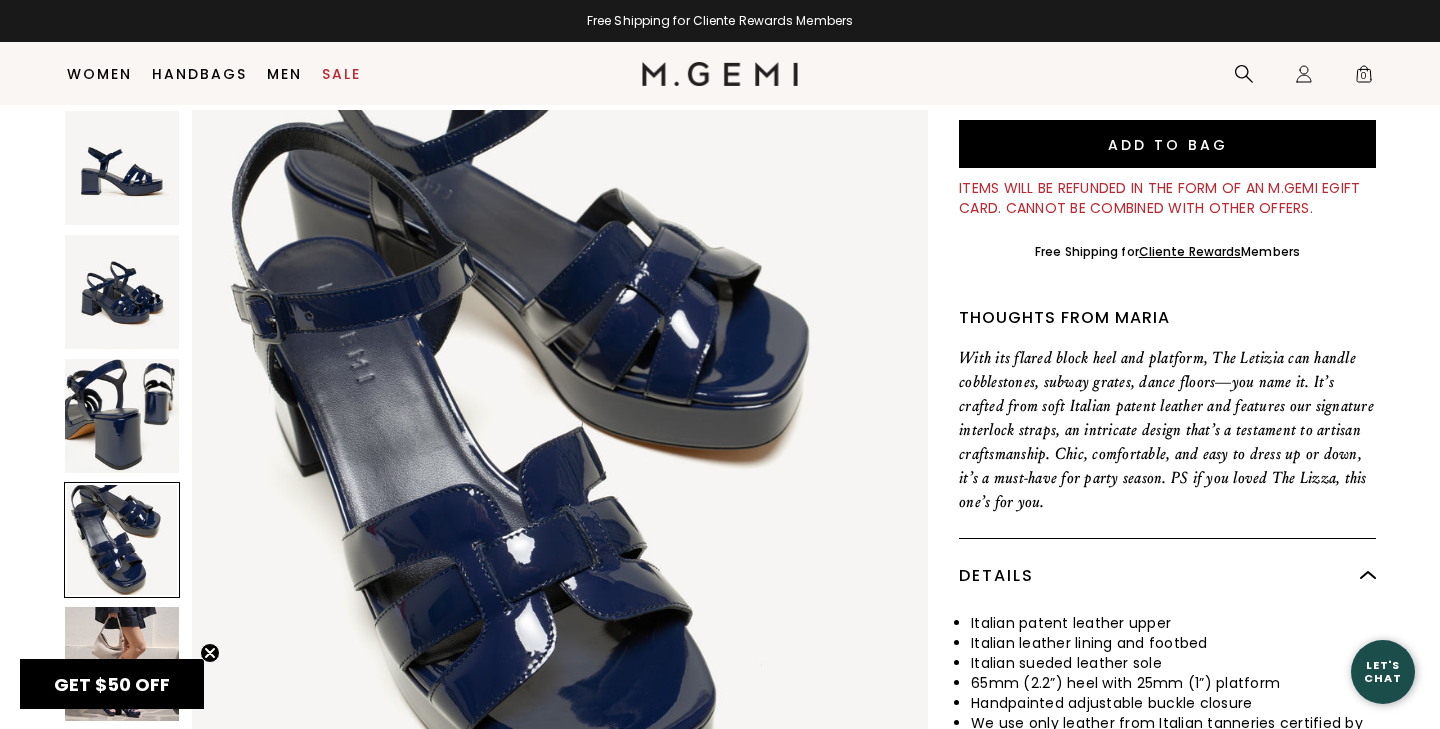 click at bounding box center (122, 664) 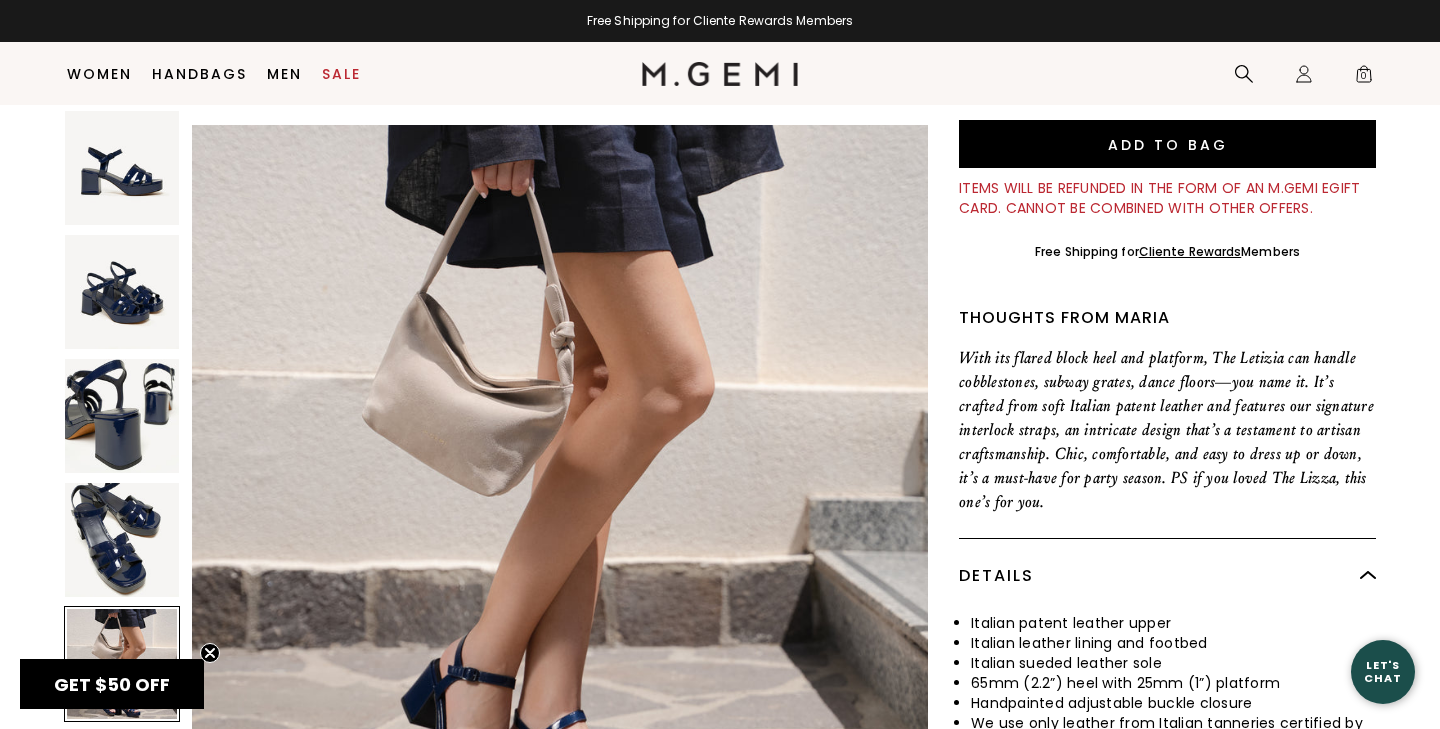 scroll, scrollTop: 3024, scrollLeft: 0, axis: vertical 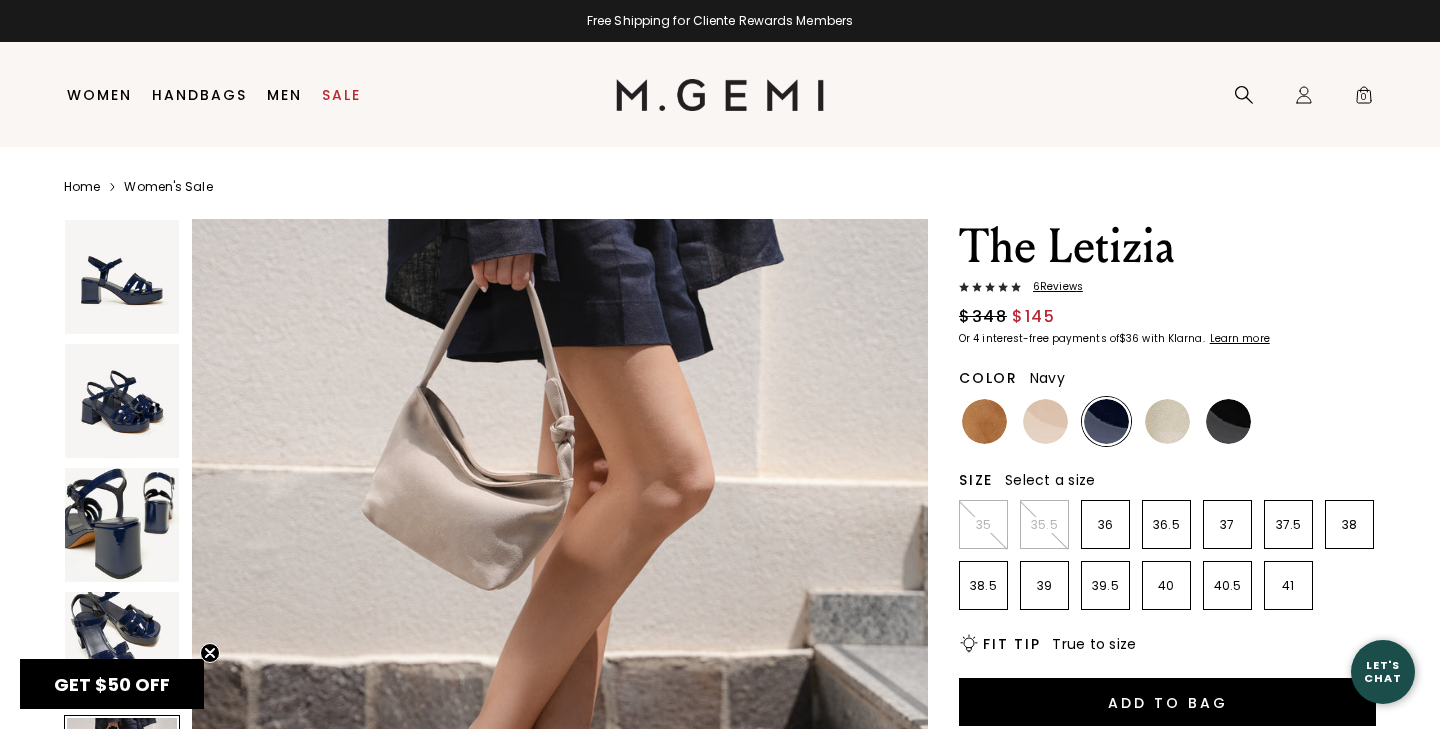 click at bounding box center (122, 277) 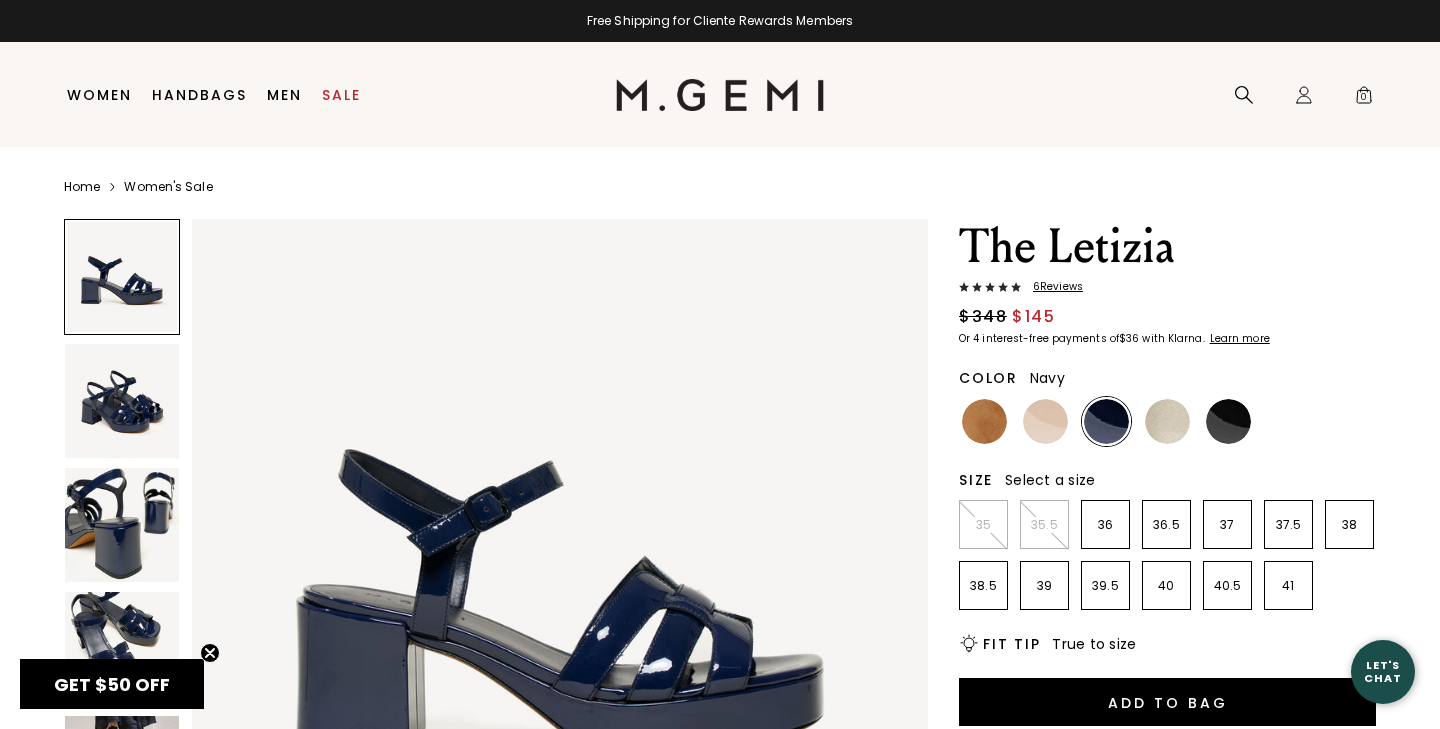 scroll, scrollTop: 0, scrollLeft: 0, axis: both 